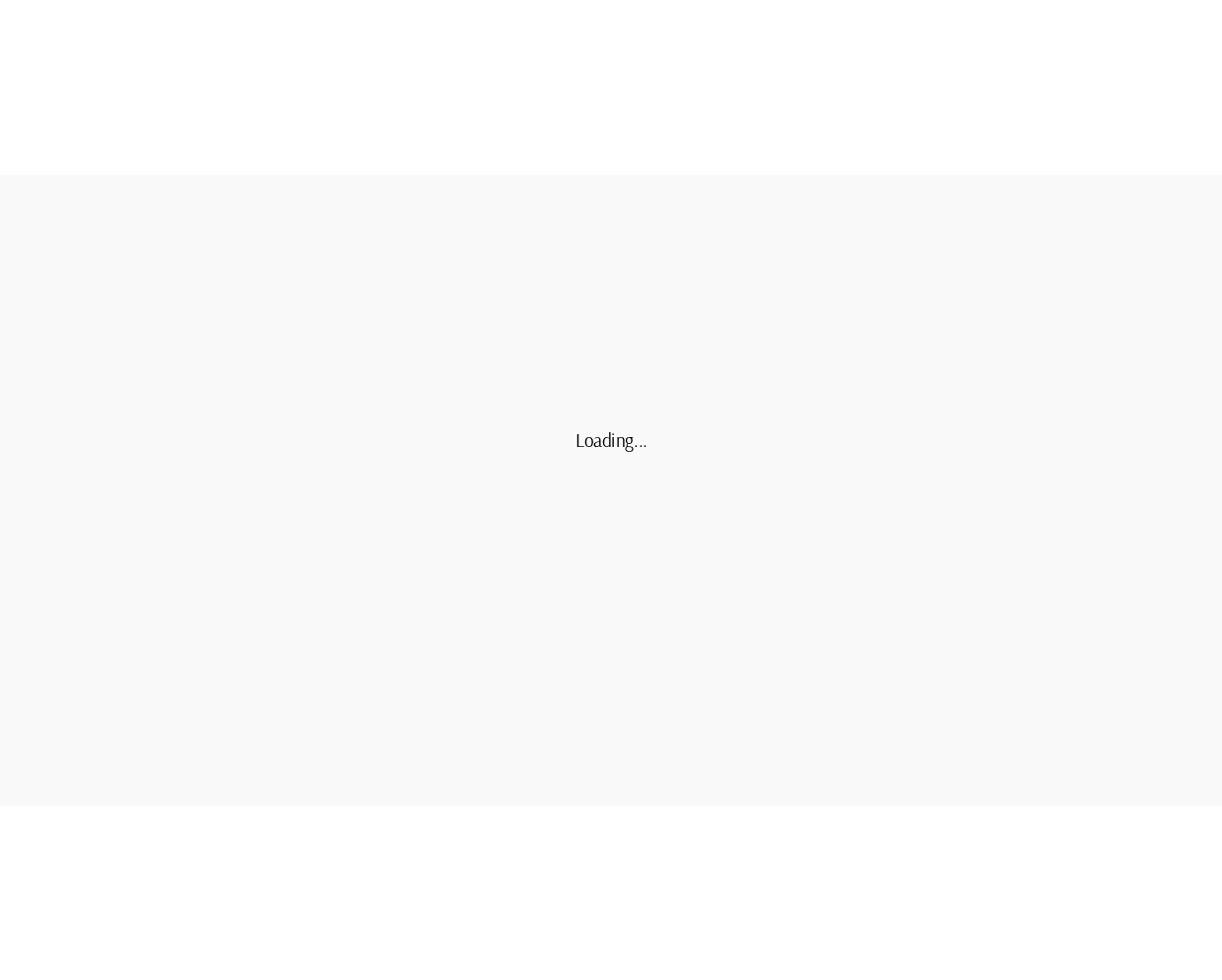 scroll, scrollTop: 0, scrollLeft: 0, axis: both 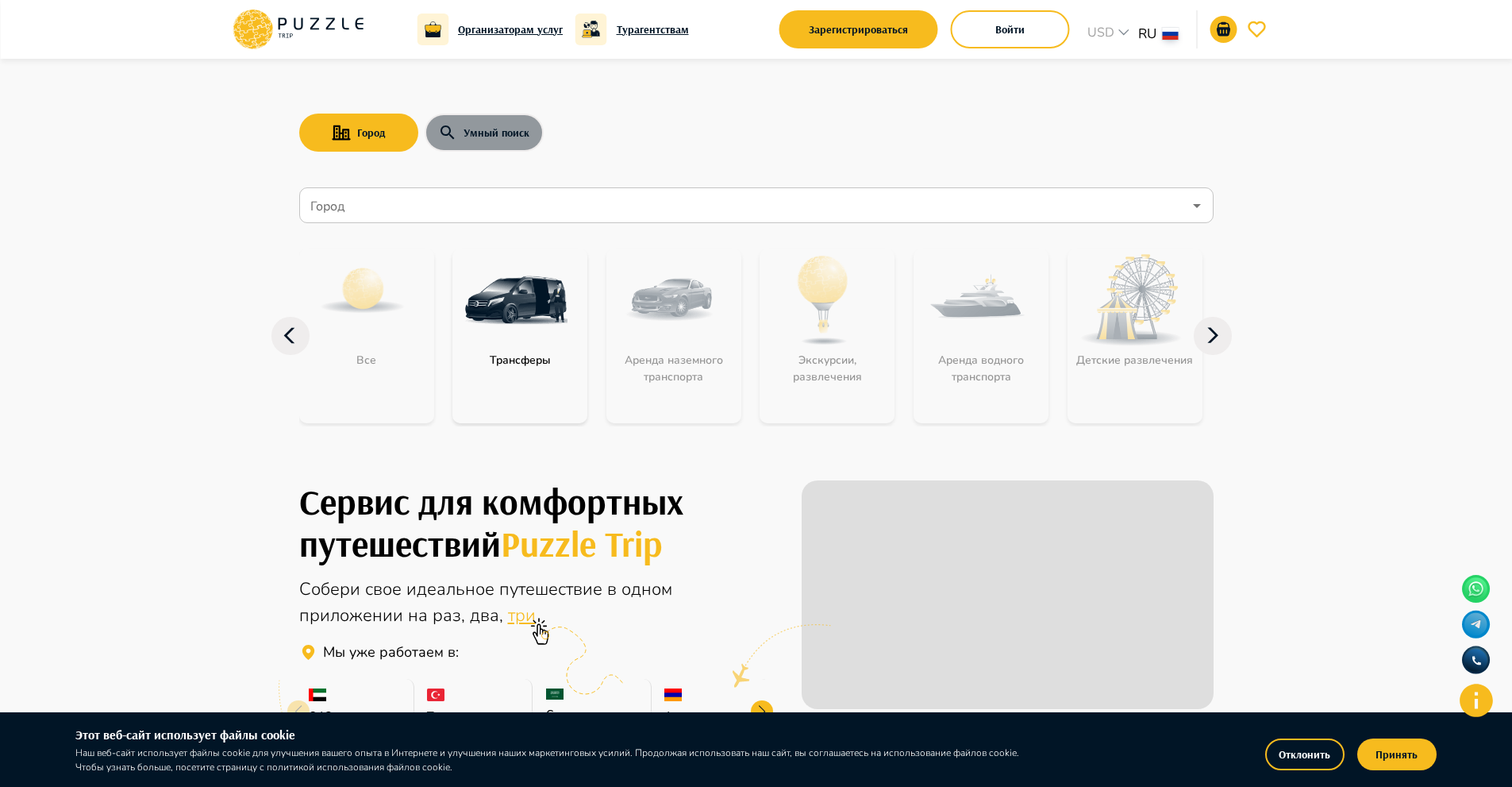 click on "Умный поиск" at bounding box center [484, 133] 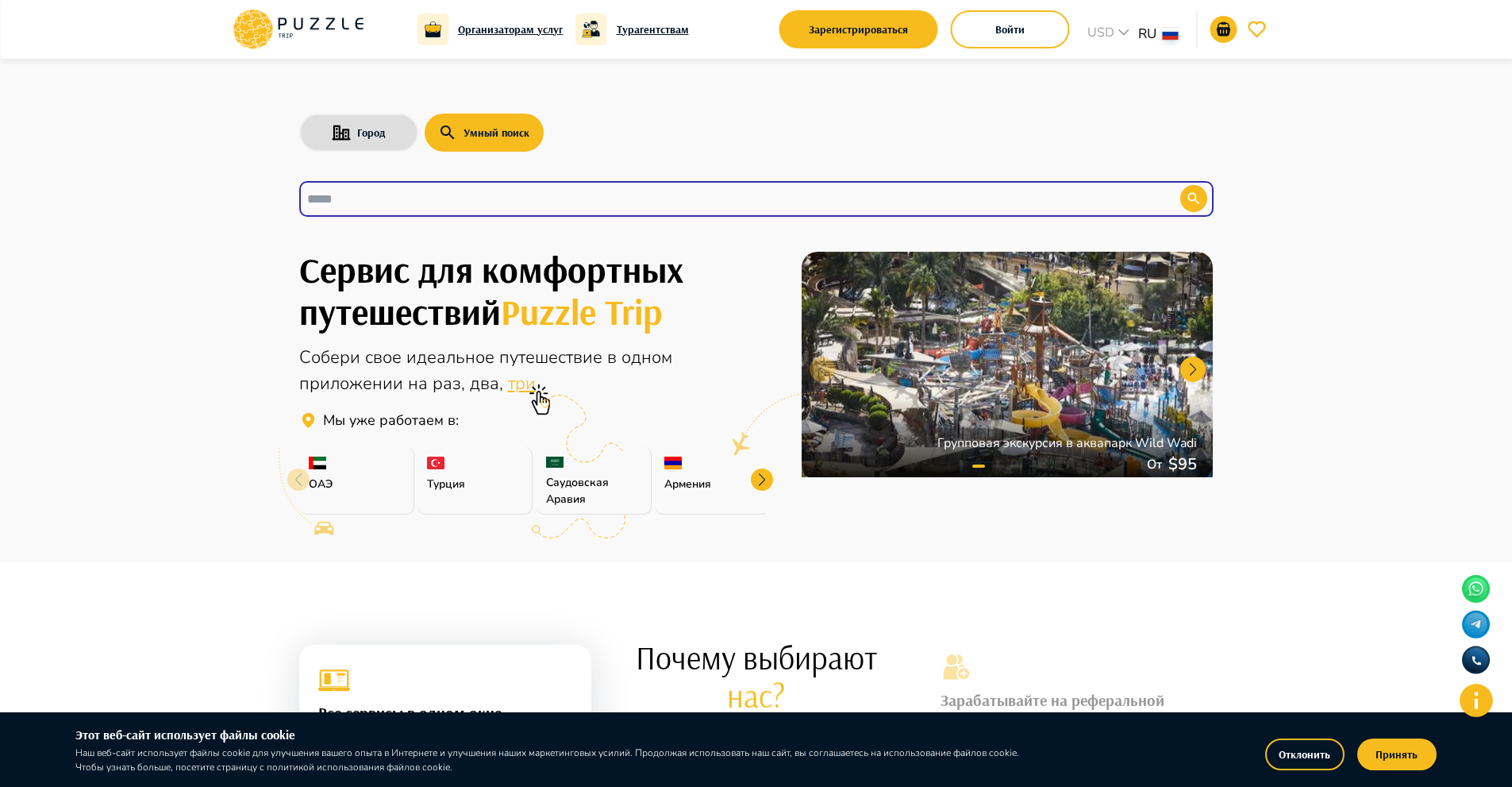 click at bounding box center [728, 199] 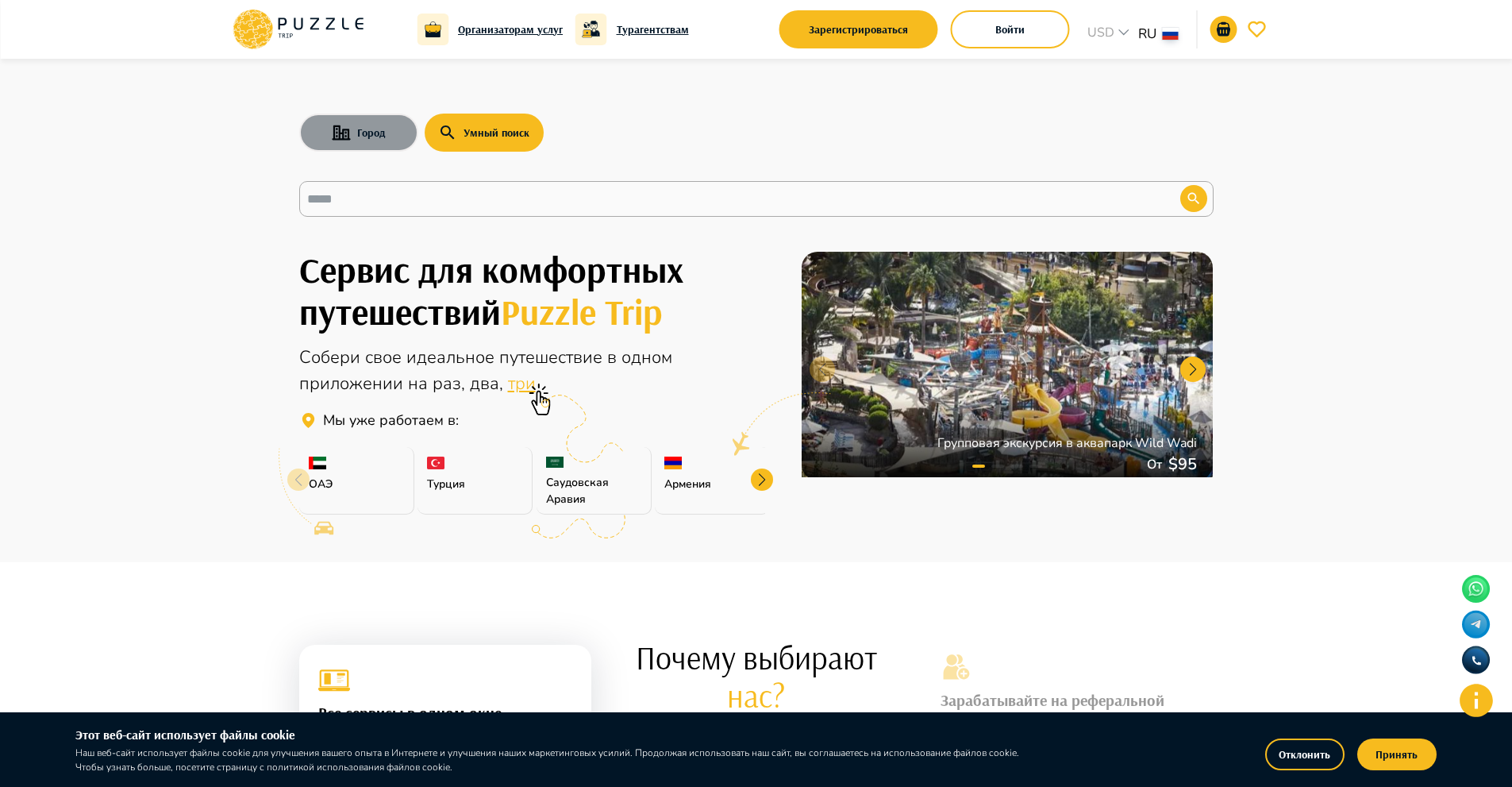 click on "Город" at bounding box center [359, 133] 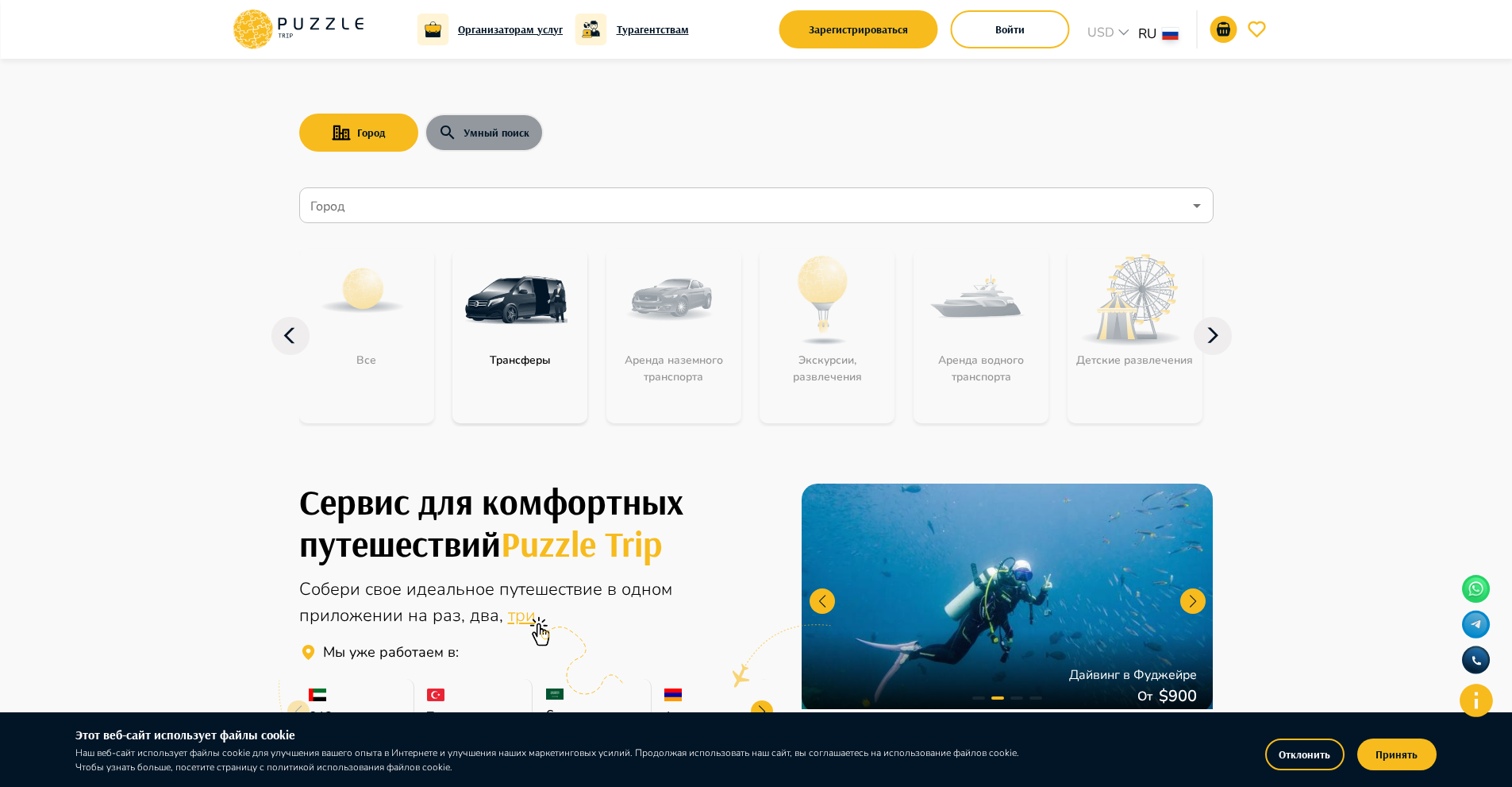 click on "Умный поиск" at bounding box center (484, 133) 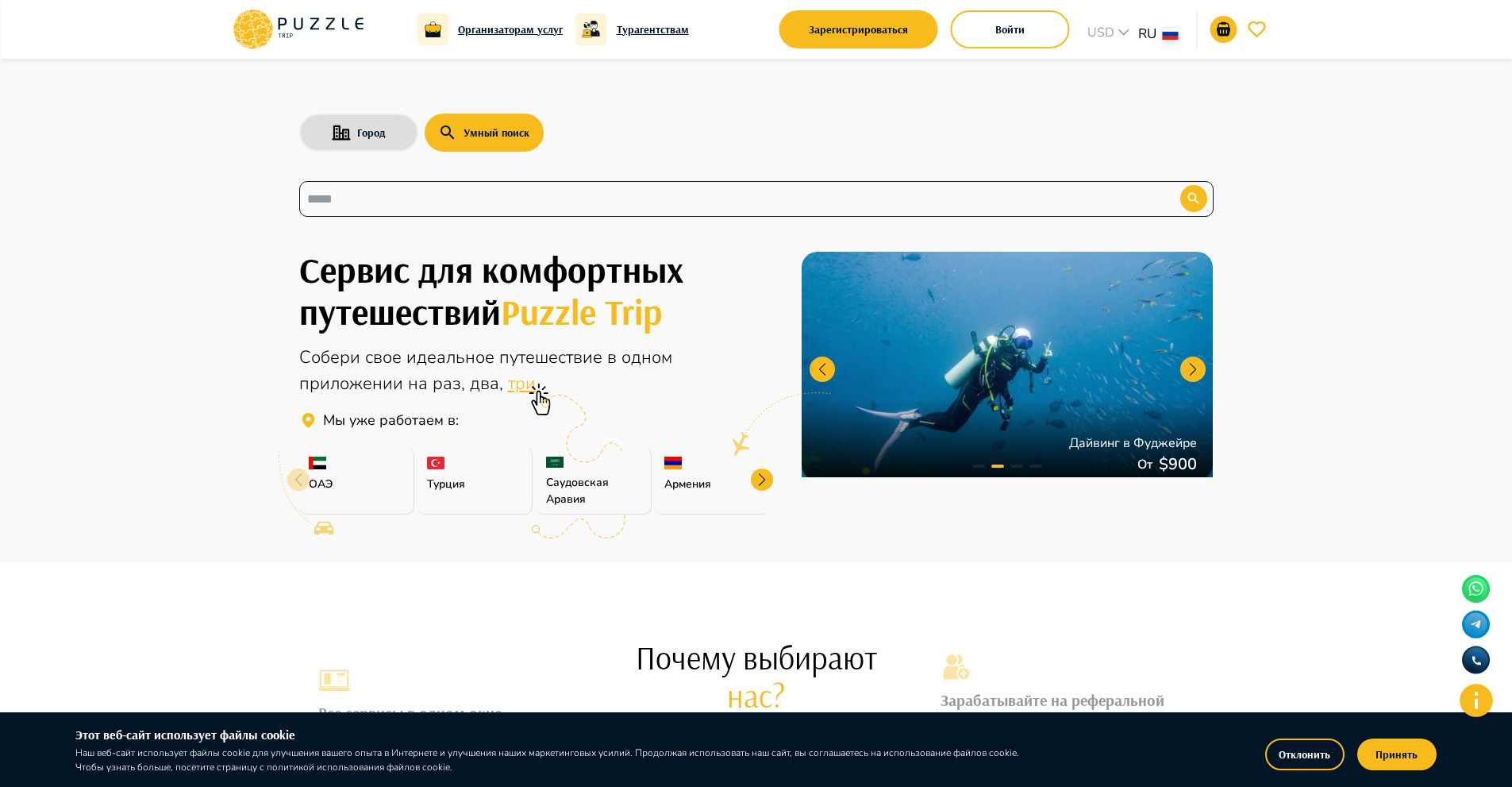 click at bounding box center (728, 199) 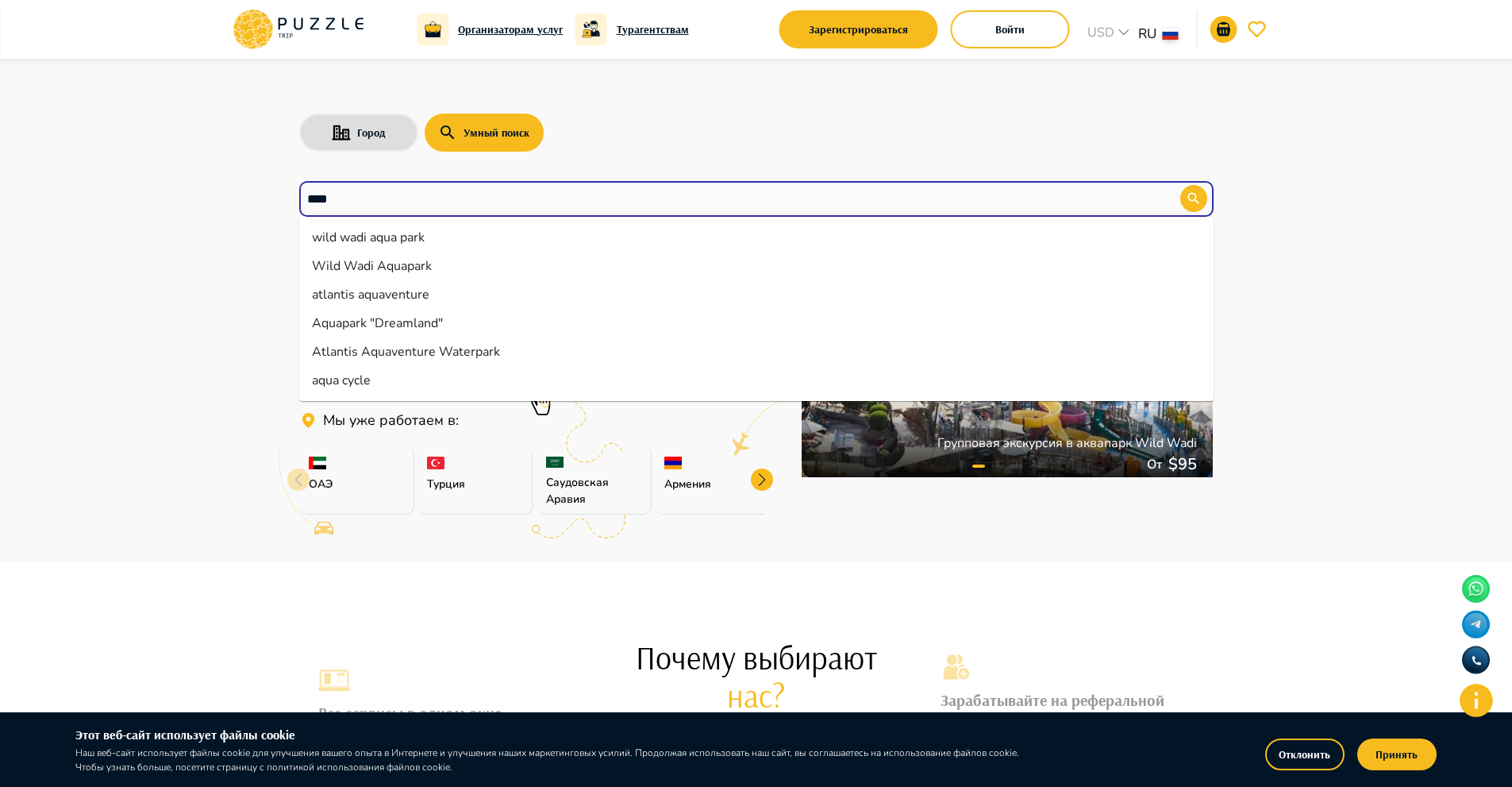 click on "Atlantis Aquaventure Waterpark" at bounding box center (756, 352) 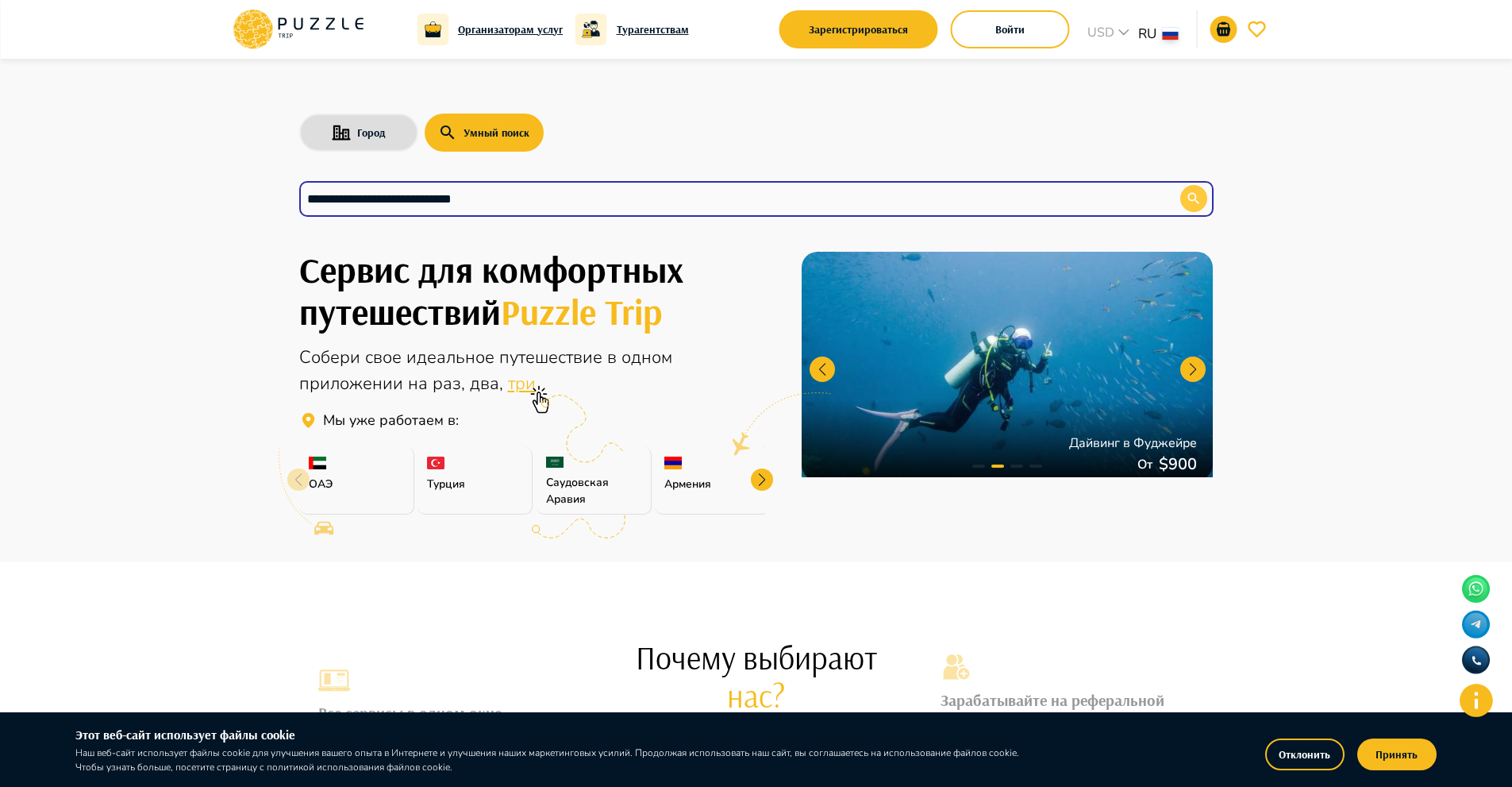 type on "**********" 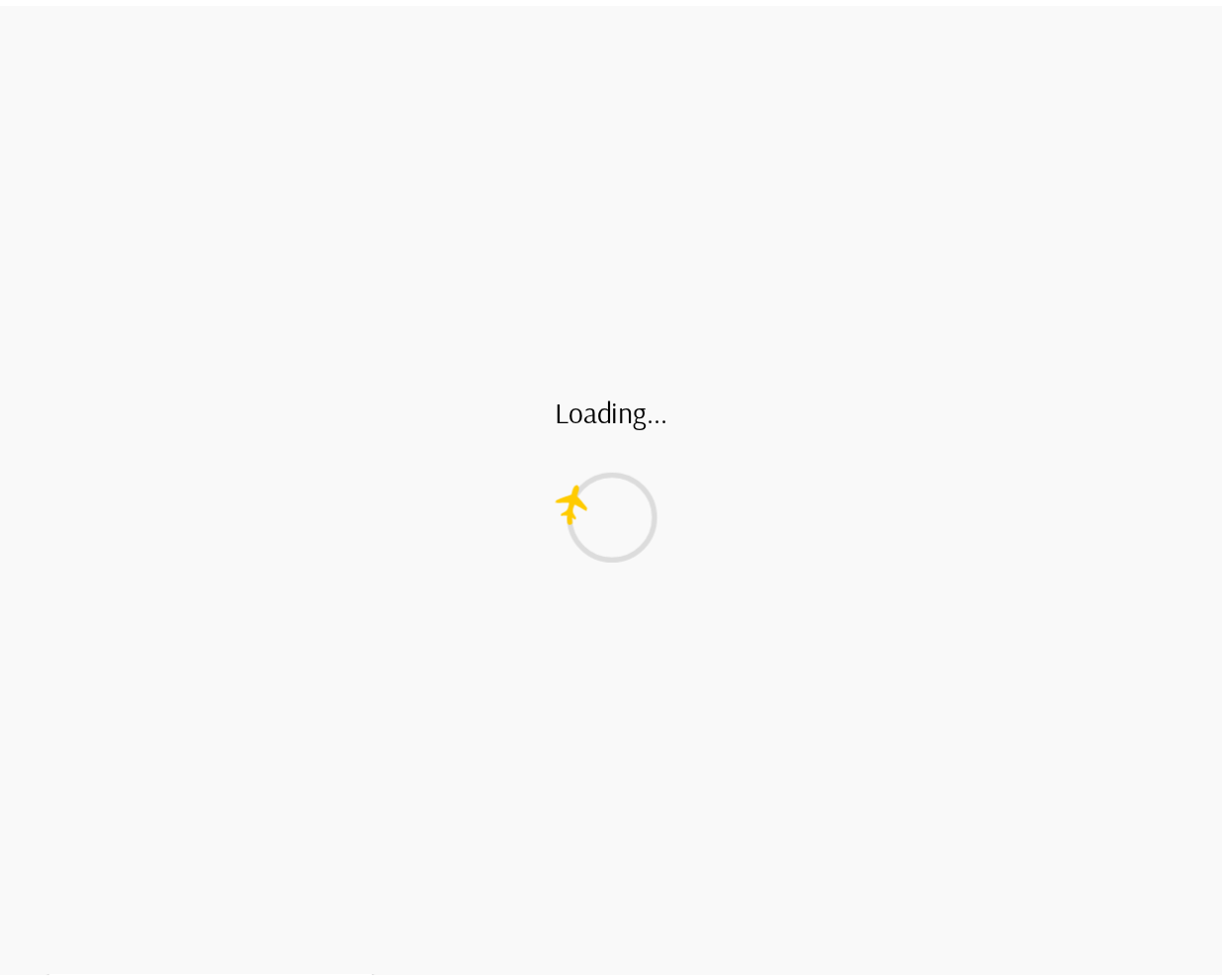 scroll, scrollTop: 0, scrollLeft: 0, axis: both 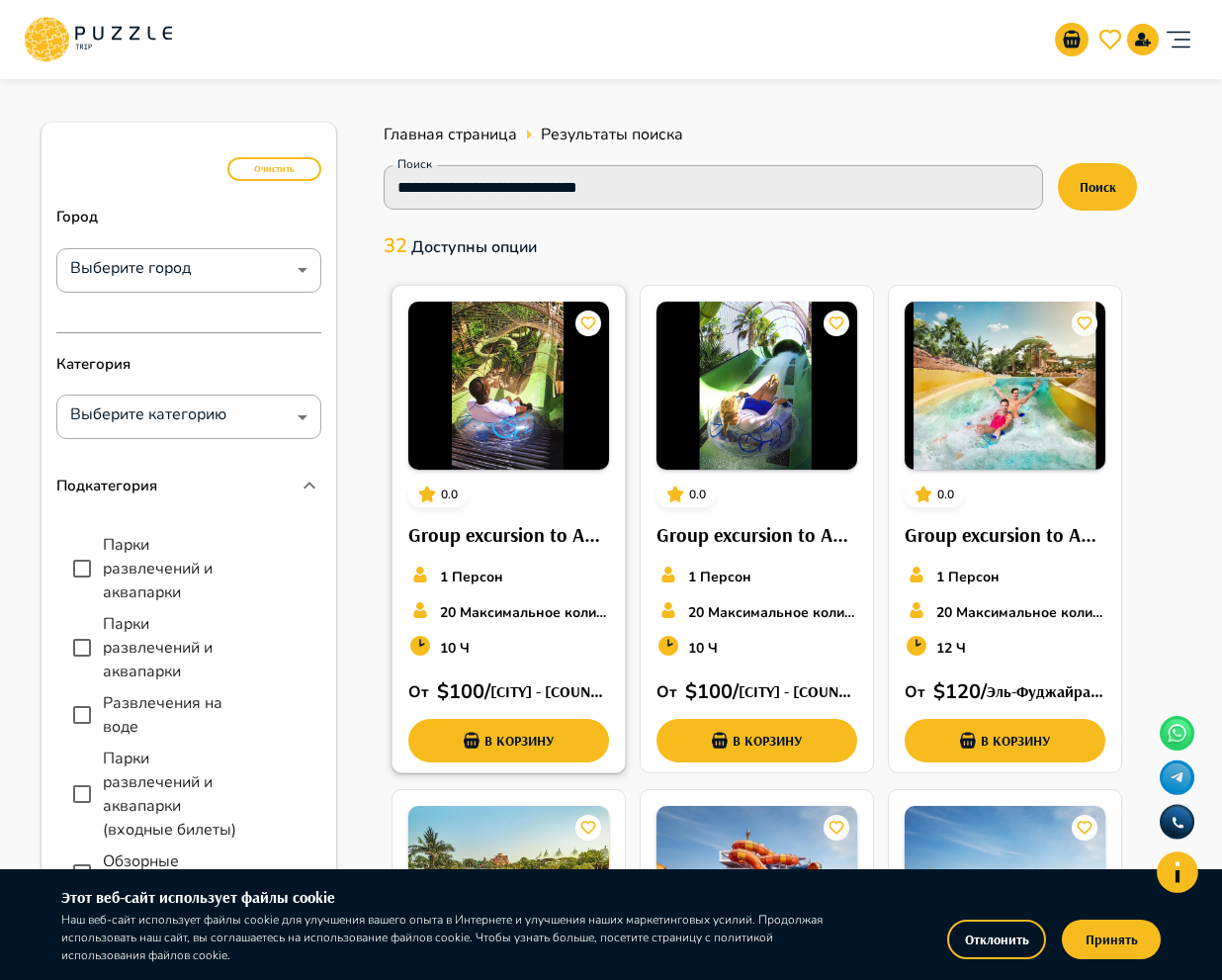 click at bounding box center [508, 386] 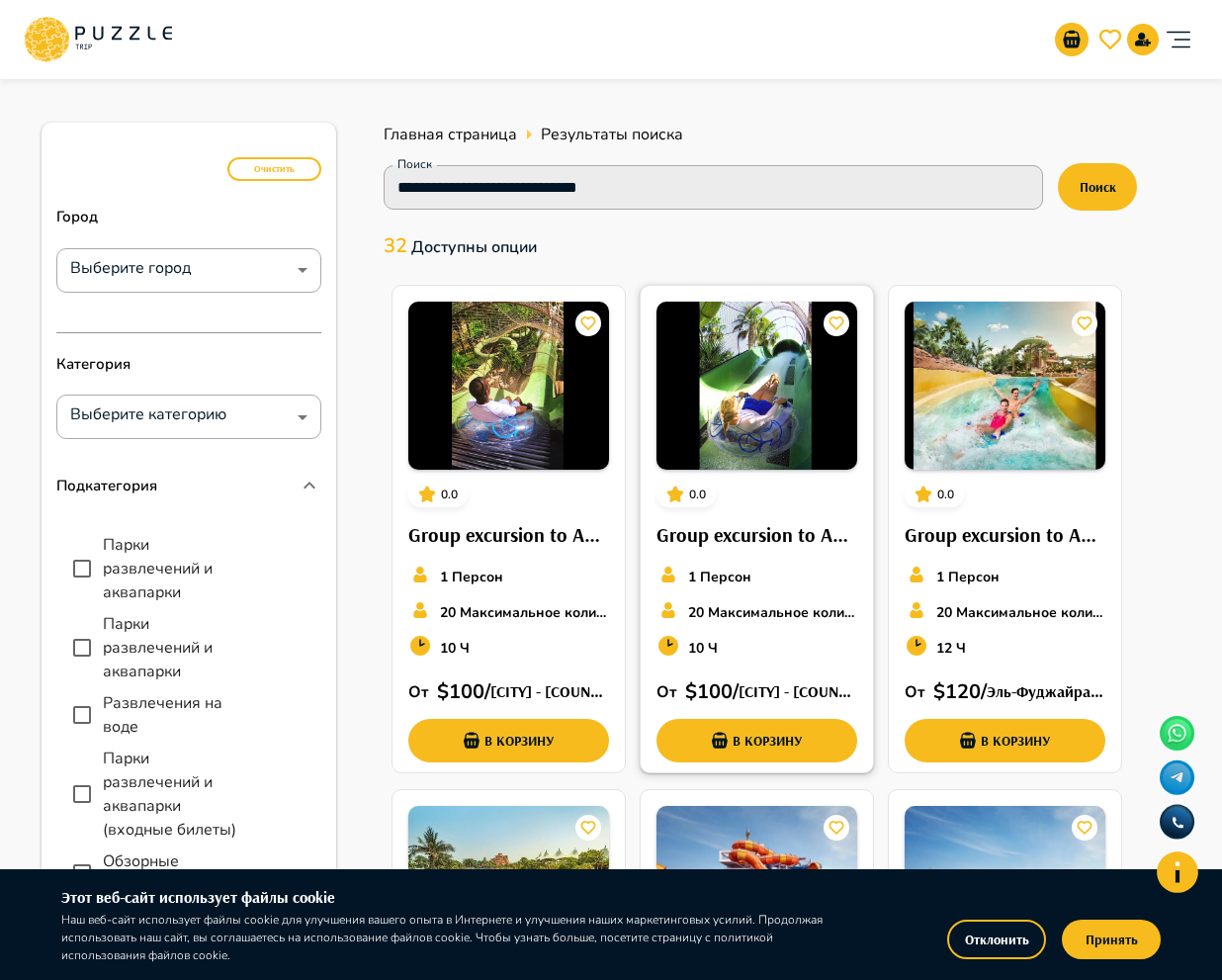 click at bounding box center [756, 386] 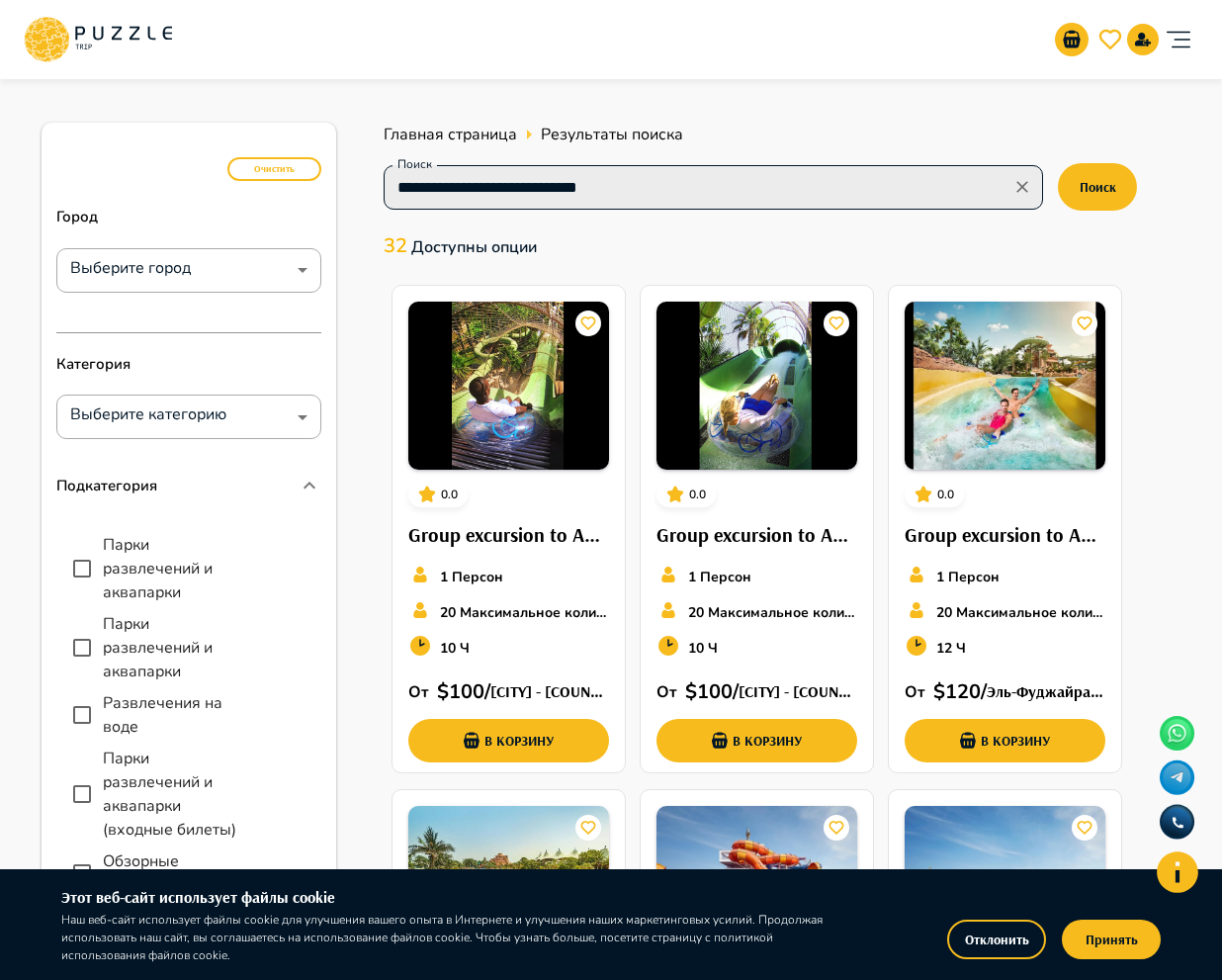 click on "**********" at bounding box center [713, 187] 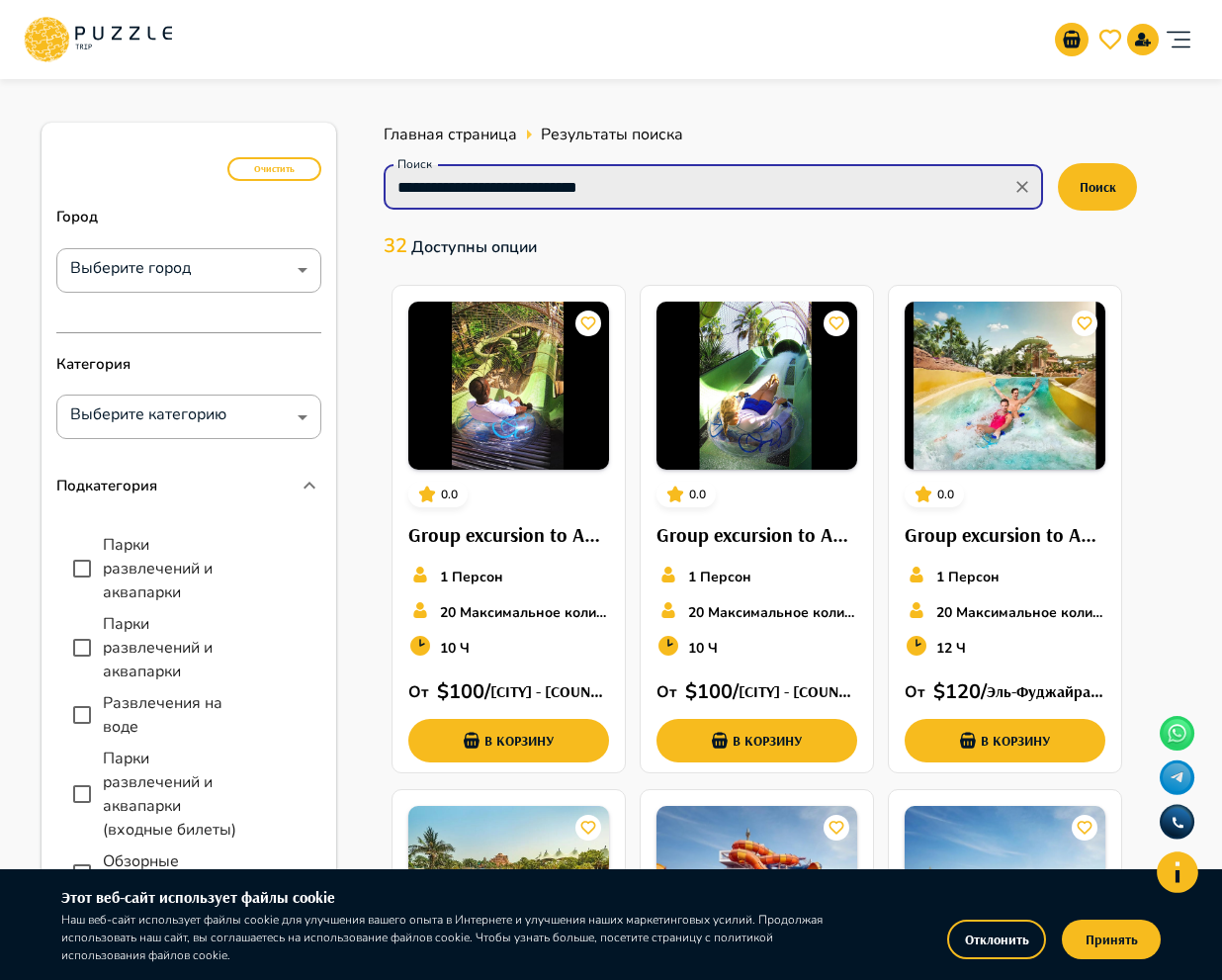 click on "**********" at bounding box center (713, 187) 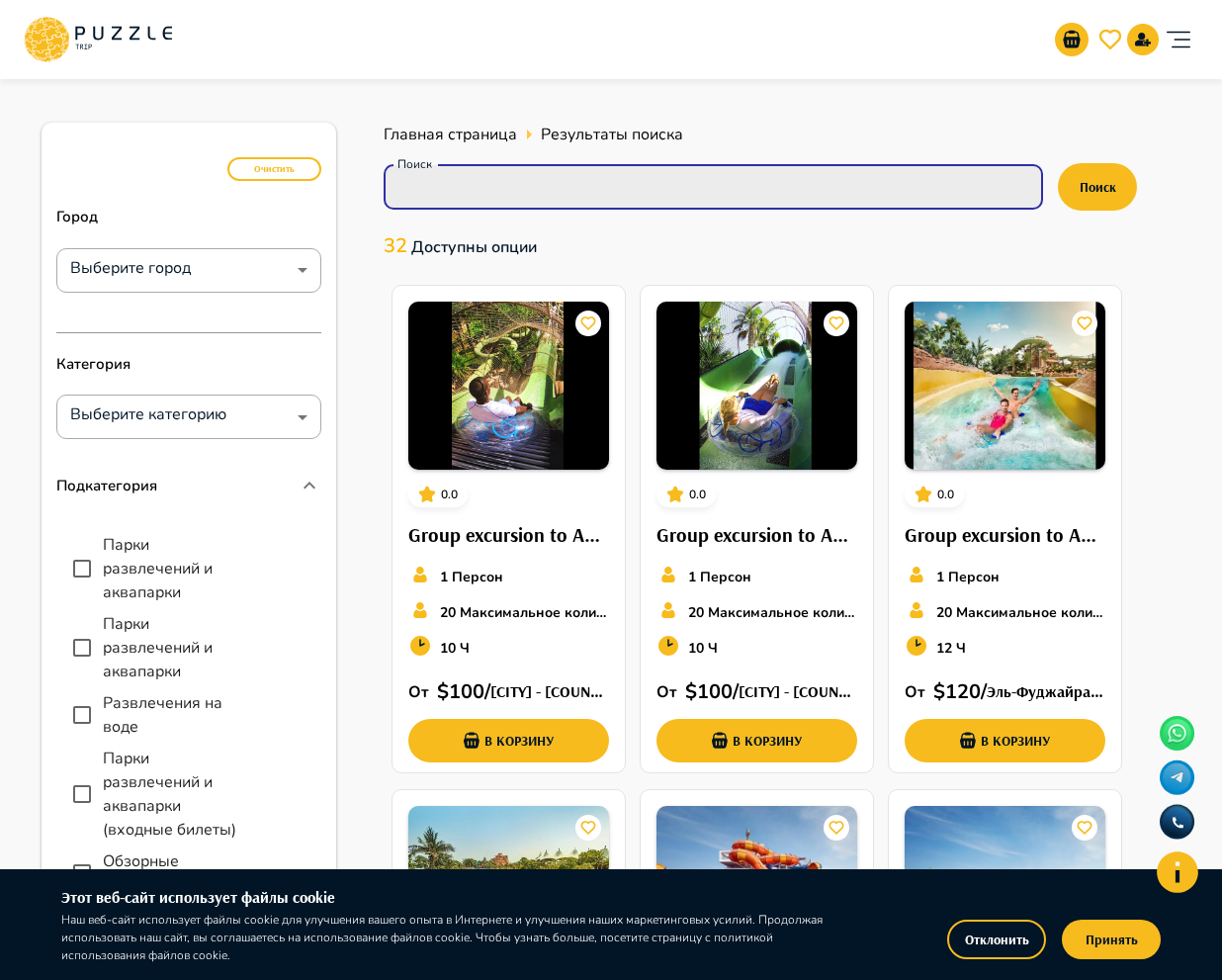 paste on "**********" 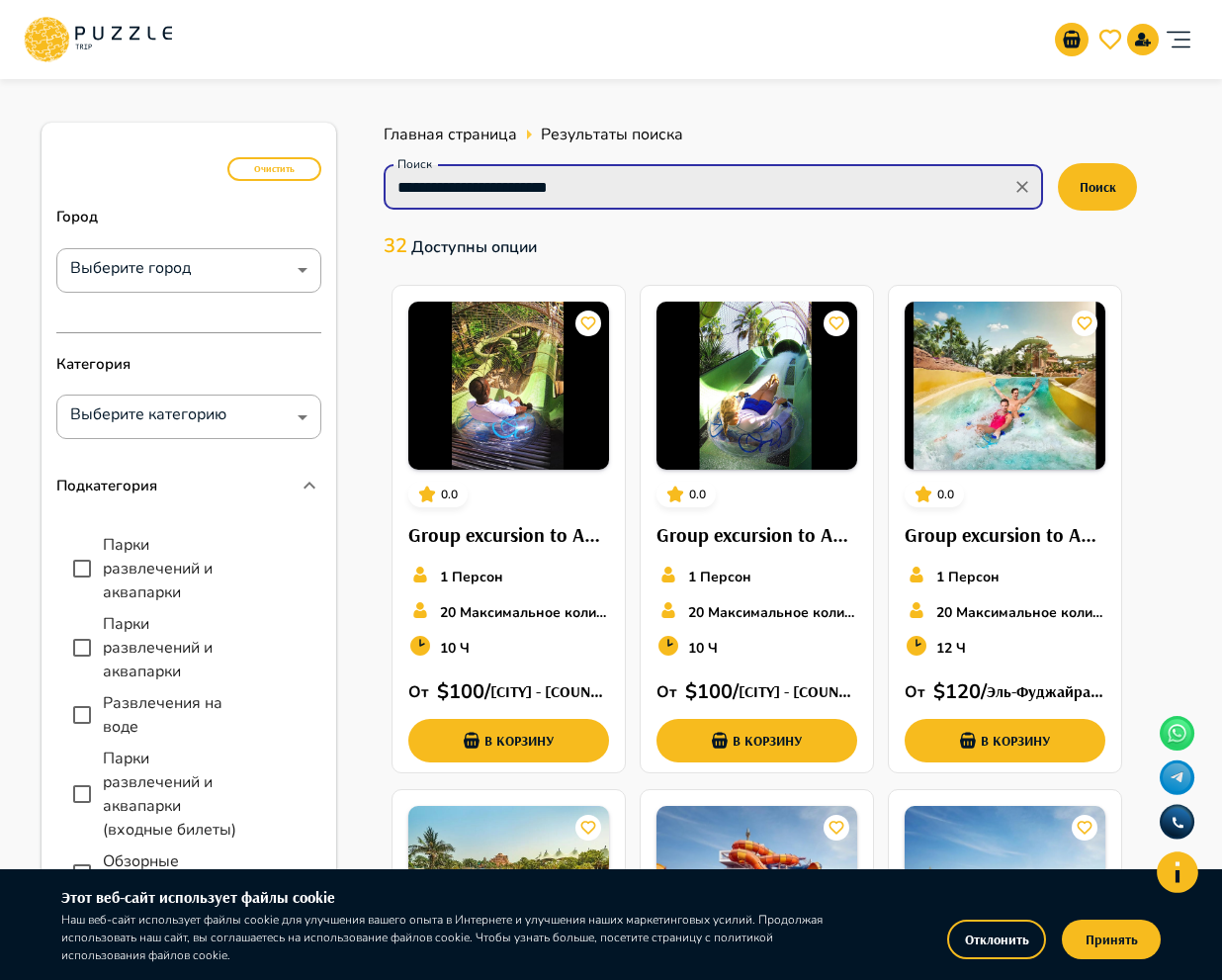 type on "**********" 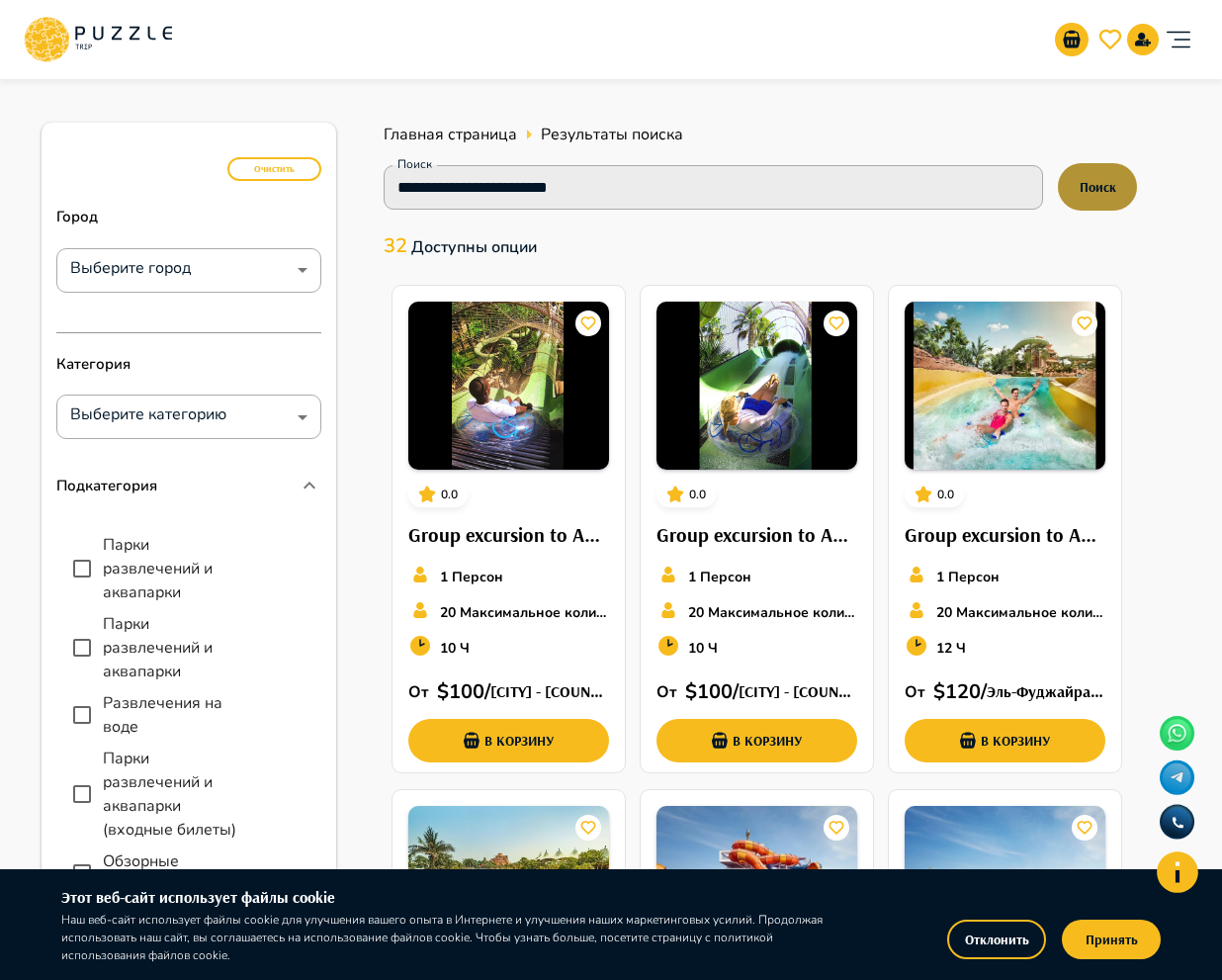 click on "Поиск" at bounding box center (1097, 187) 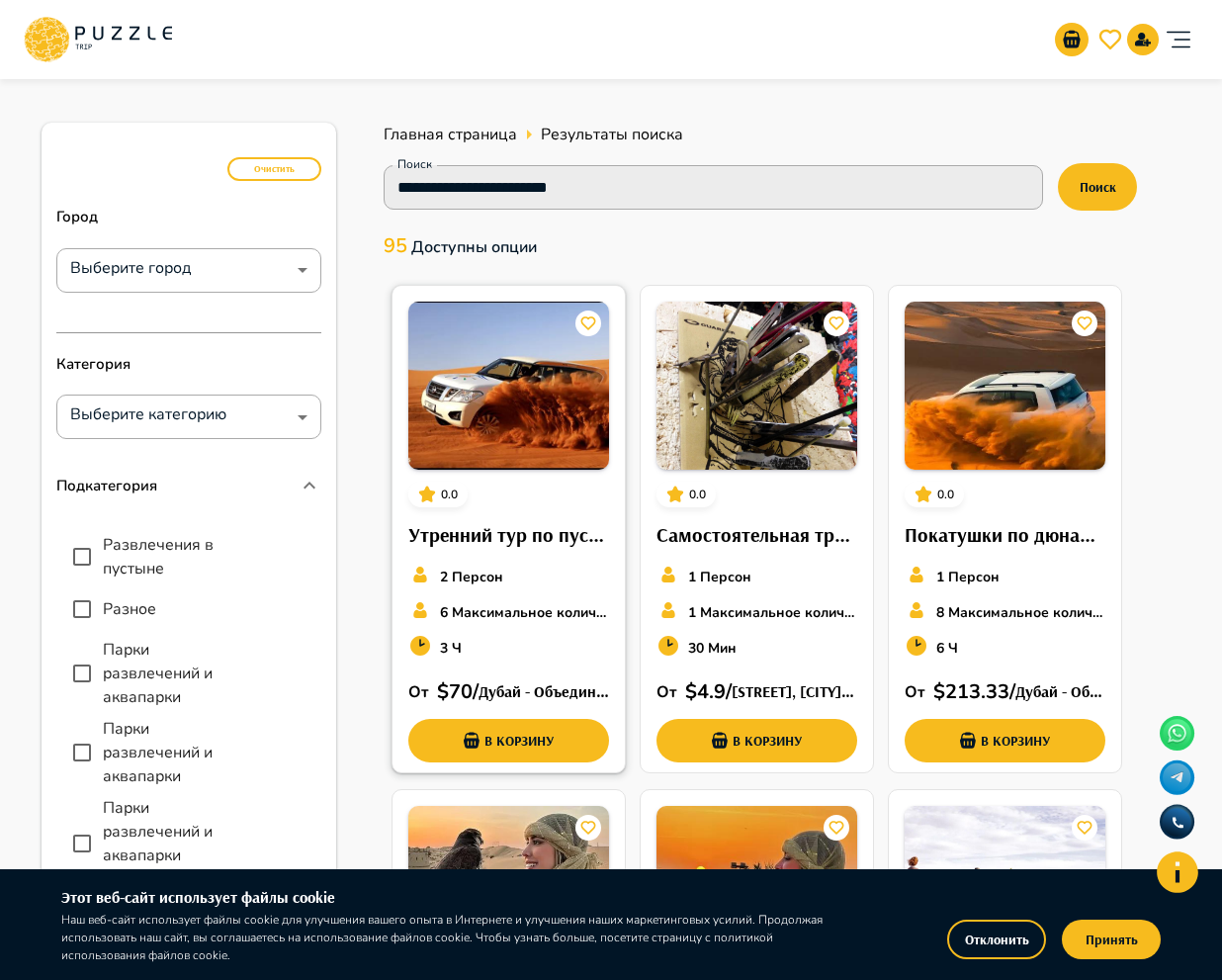 click on "2 Персон" at bounding box center [508, 577] 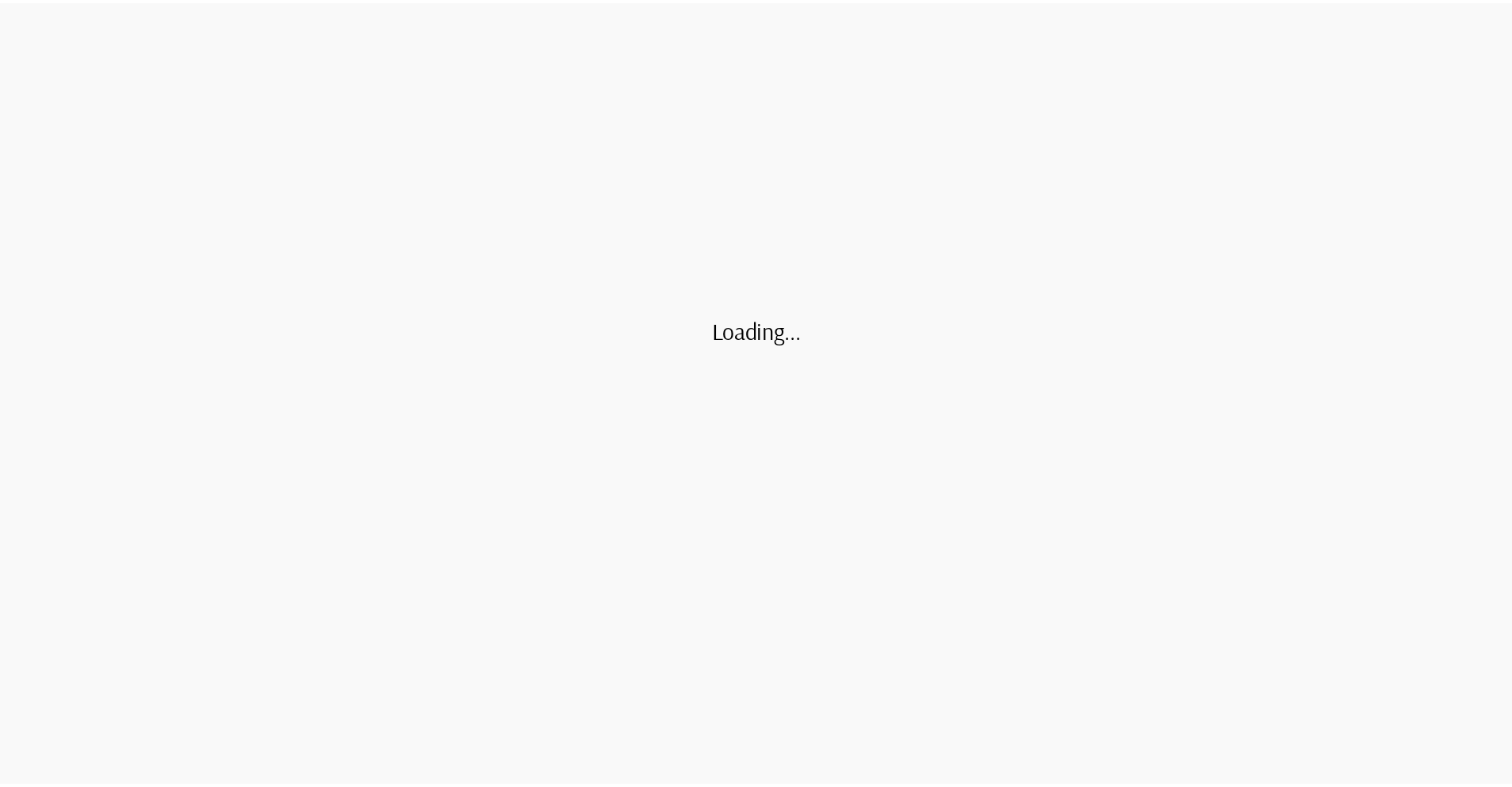 scroll, scrollTop: 0, scrollLeft: 0, axis: both 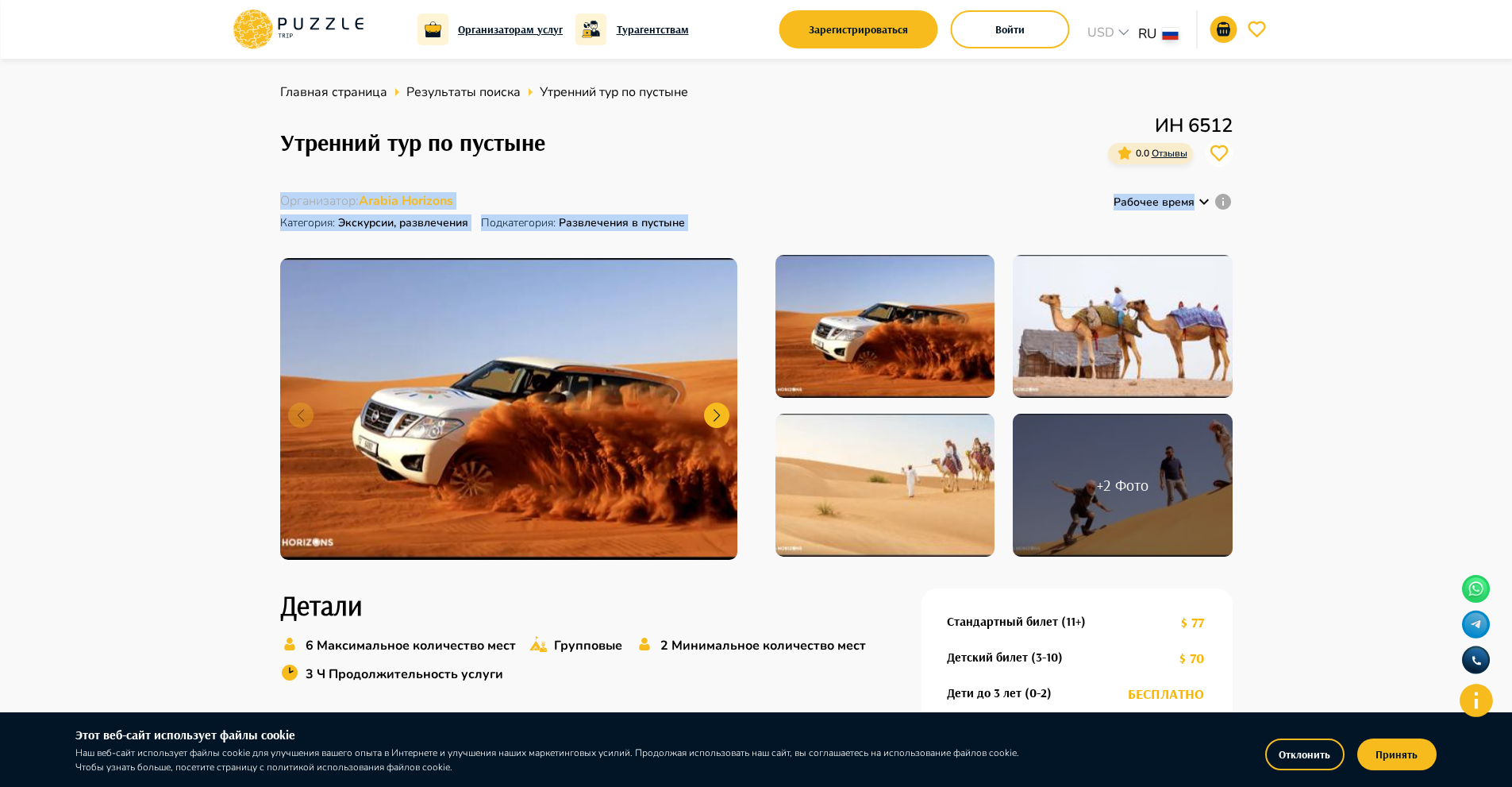 click on "Главная страница Результаты поиска Утренний тур по пустыне Утренний тур по пустыне ИН 6512 0.0 Отзывы Организатор : Arabia Horizons Категория : Экскурсии, развлечения Подкатегория: Развлечения в пустыне Рабочее время + 2 Фото Детали 6 Максимальное количество мест Групповые 2 Минимальное количество мест 3 Ч Продолжительность услуги Стандартный билет (11+) $ 77 Детский билет (3-10) $ 70 Дети до 3 лет (0-2) БЕСПЛАТНО В корзину Описание Краткое описание : Подробное описание : Что Вас ждет: Утренняя экскурсия по пустыне на внедорожнике. Гонки по дюнам. Катание на верблюдах." at bounding box center (756, 1186) 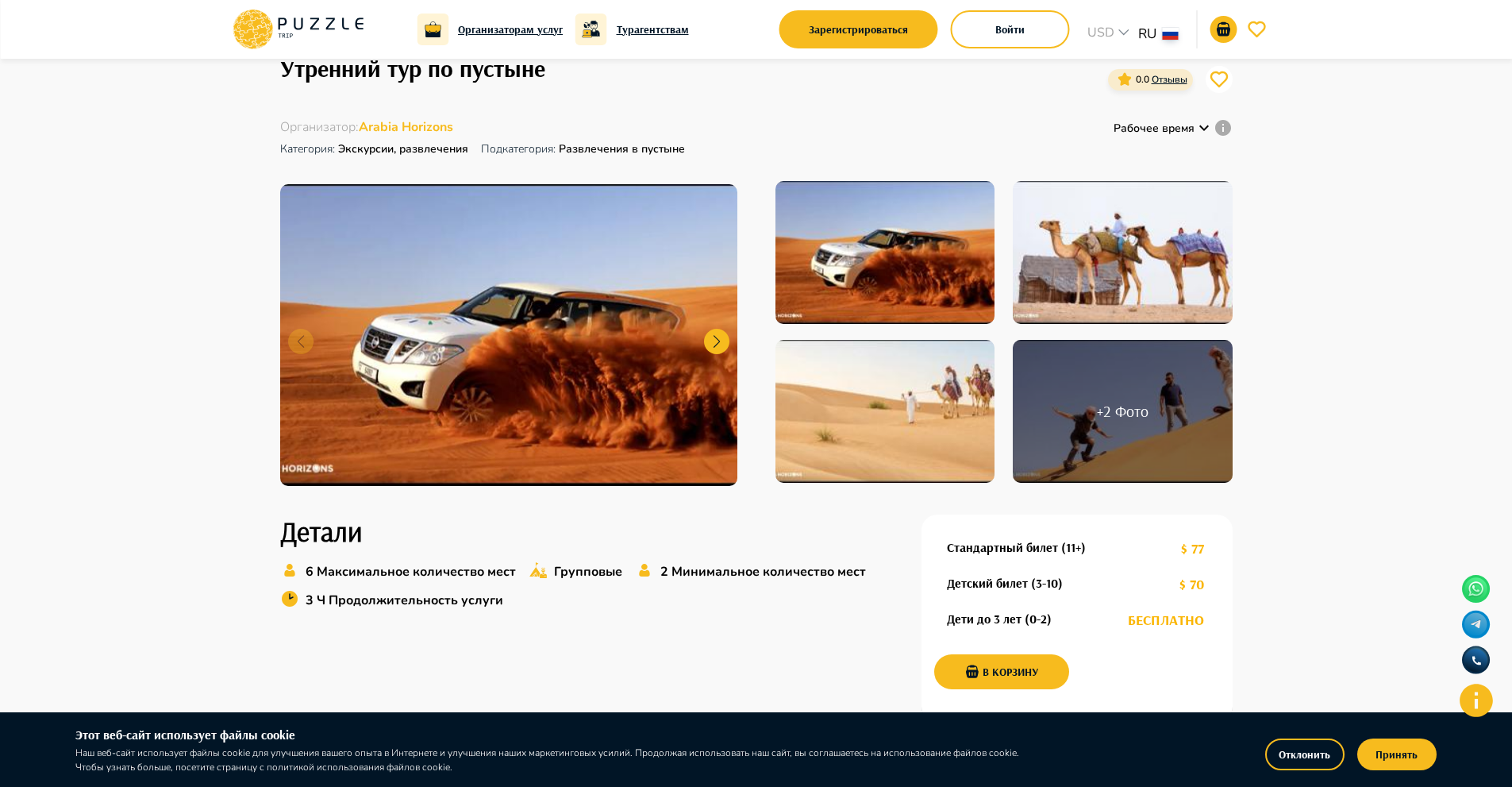 scroll, scrollTop: 0, scrollLeft: 0, axis: both 